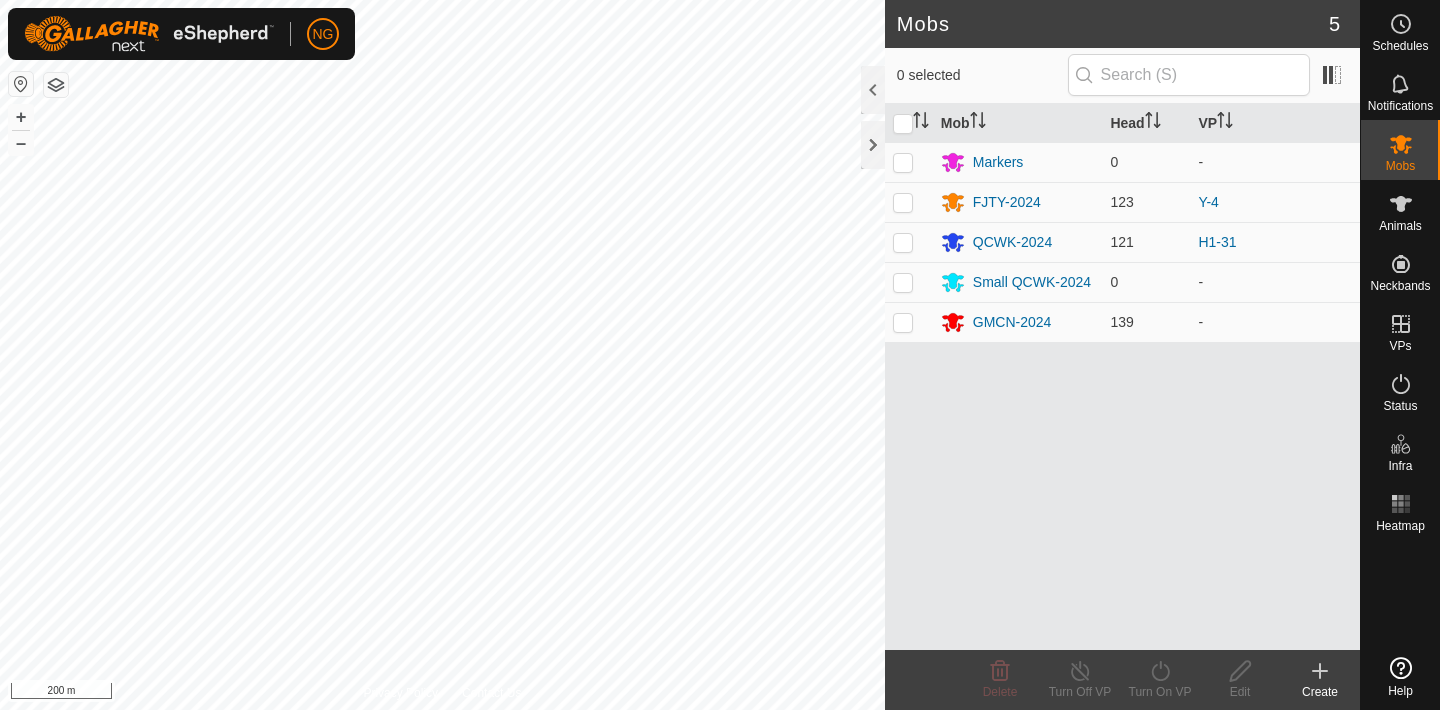 scroll, scrollTop: 0, scrollLeft: 0, axis: both 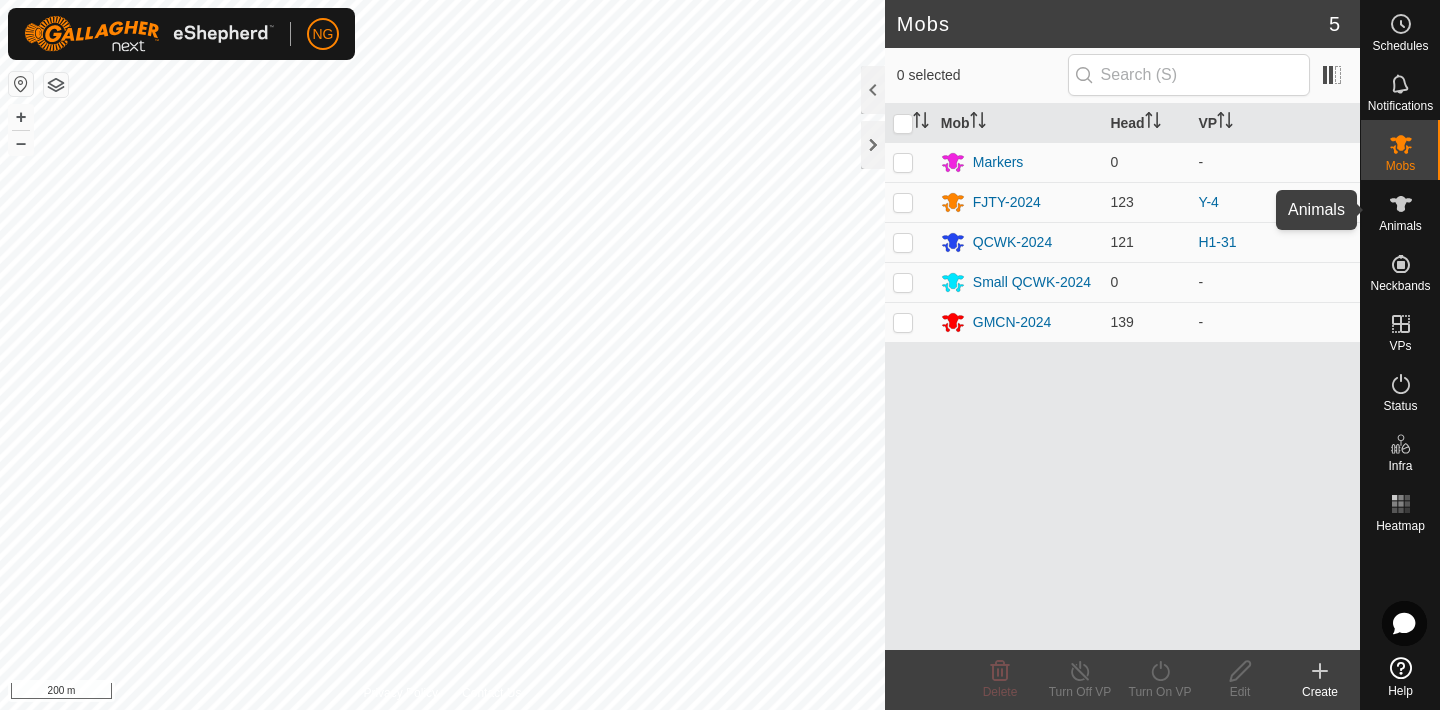 click 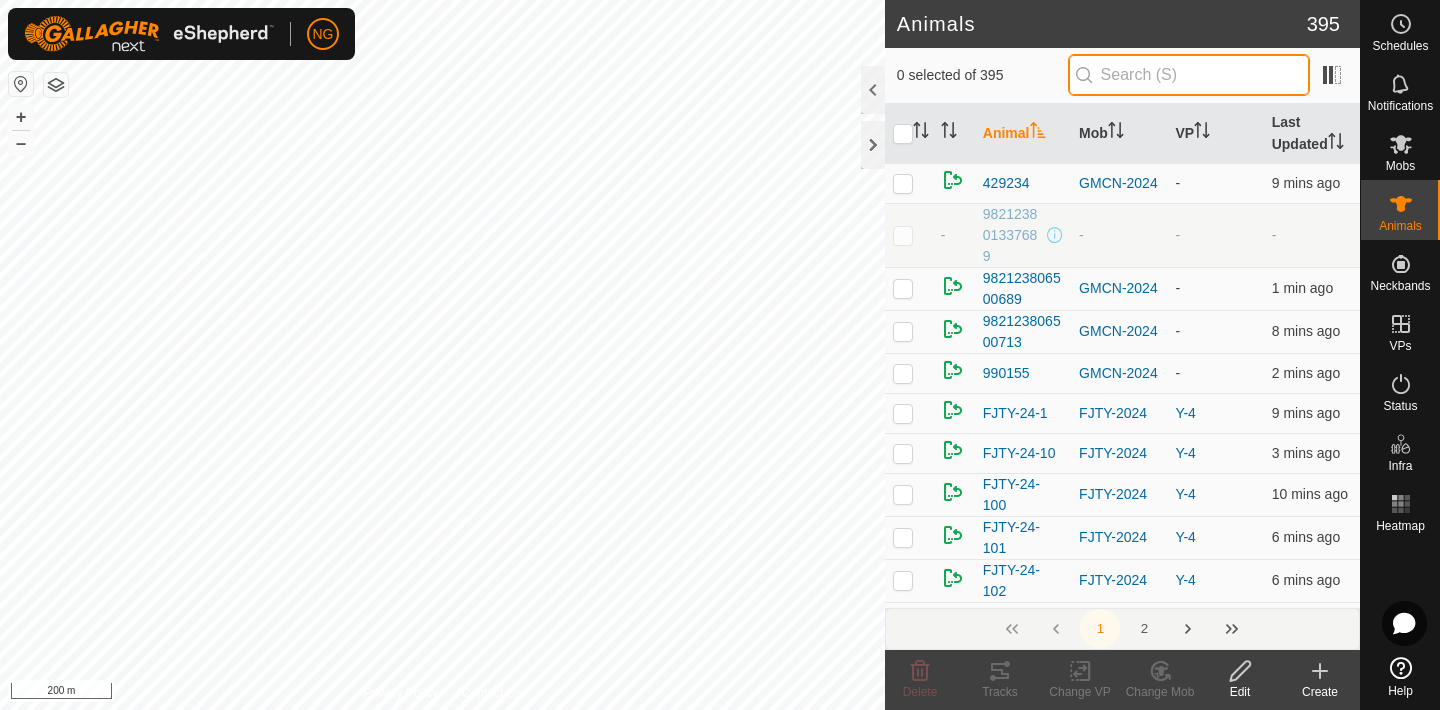 click at bounding box center [1189, 75] 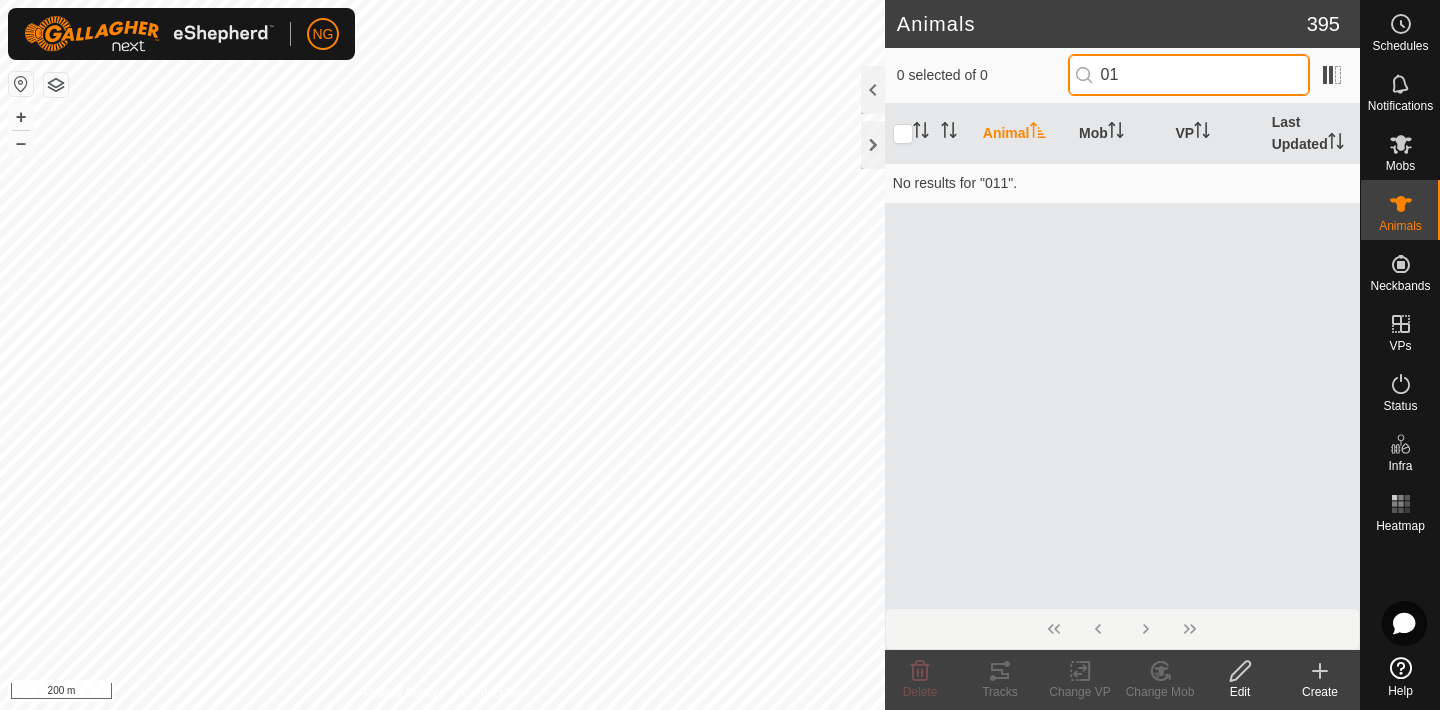 type on "0" 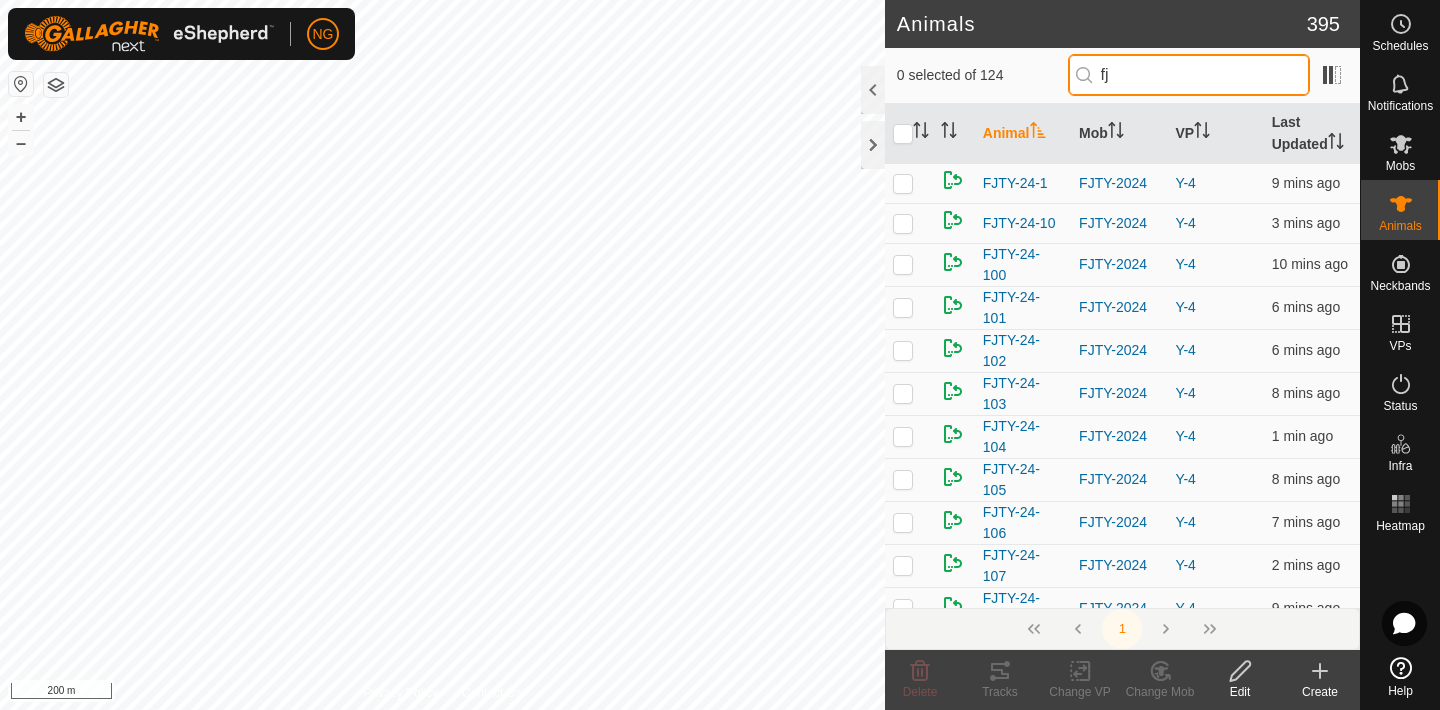 type on "f" 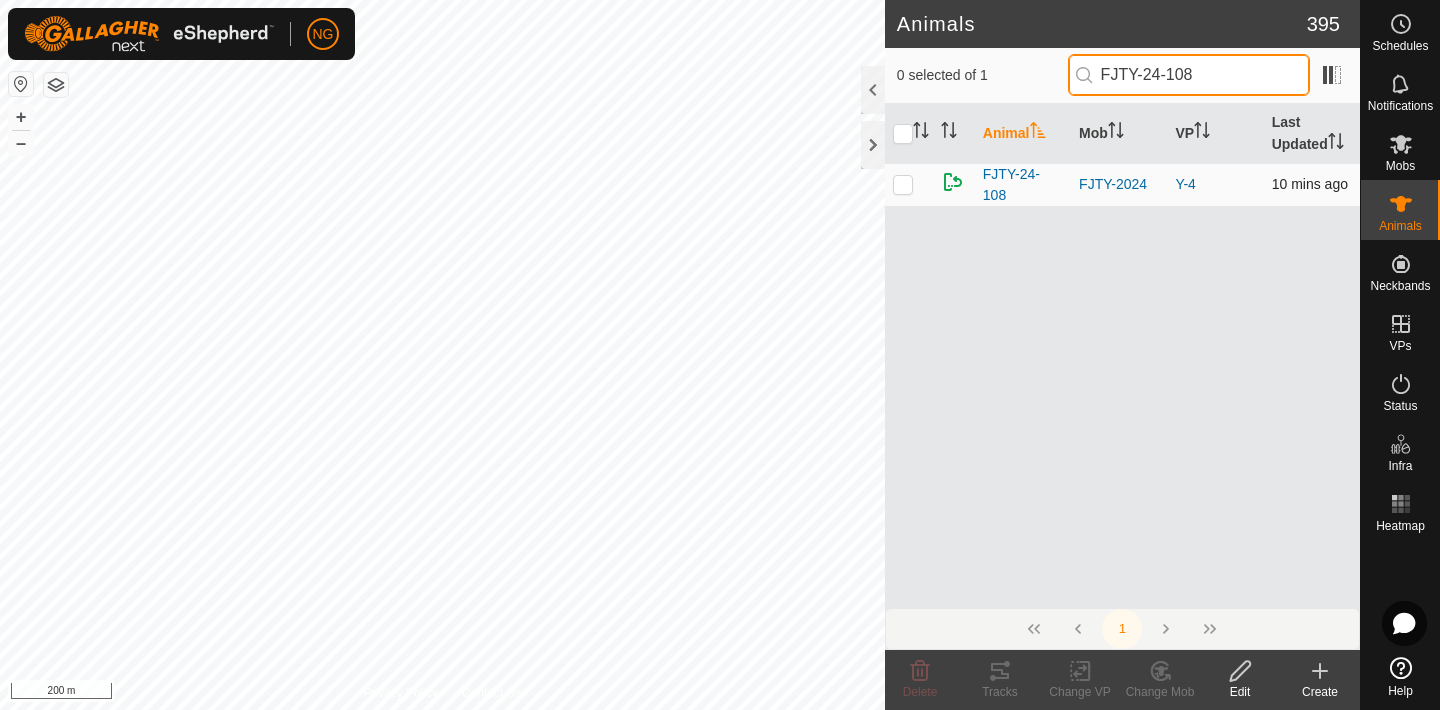 type on "FJTY-24-108" 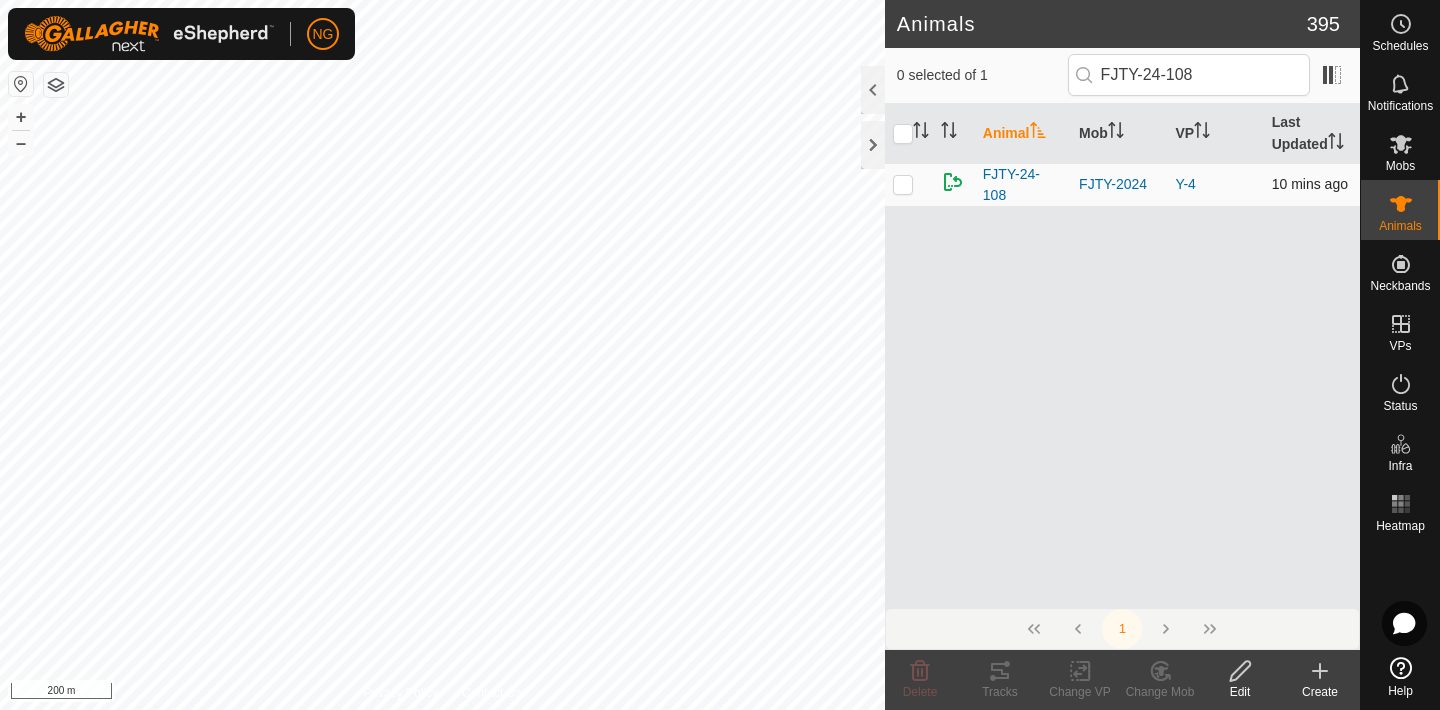 click at bounding box center (903, 184) 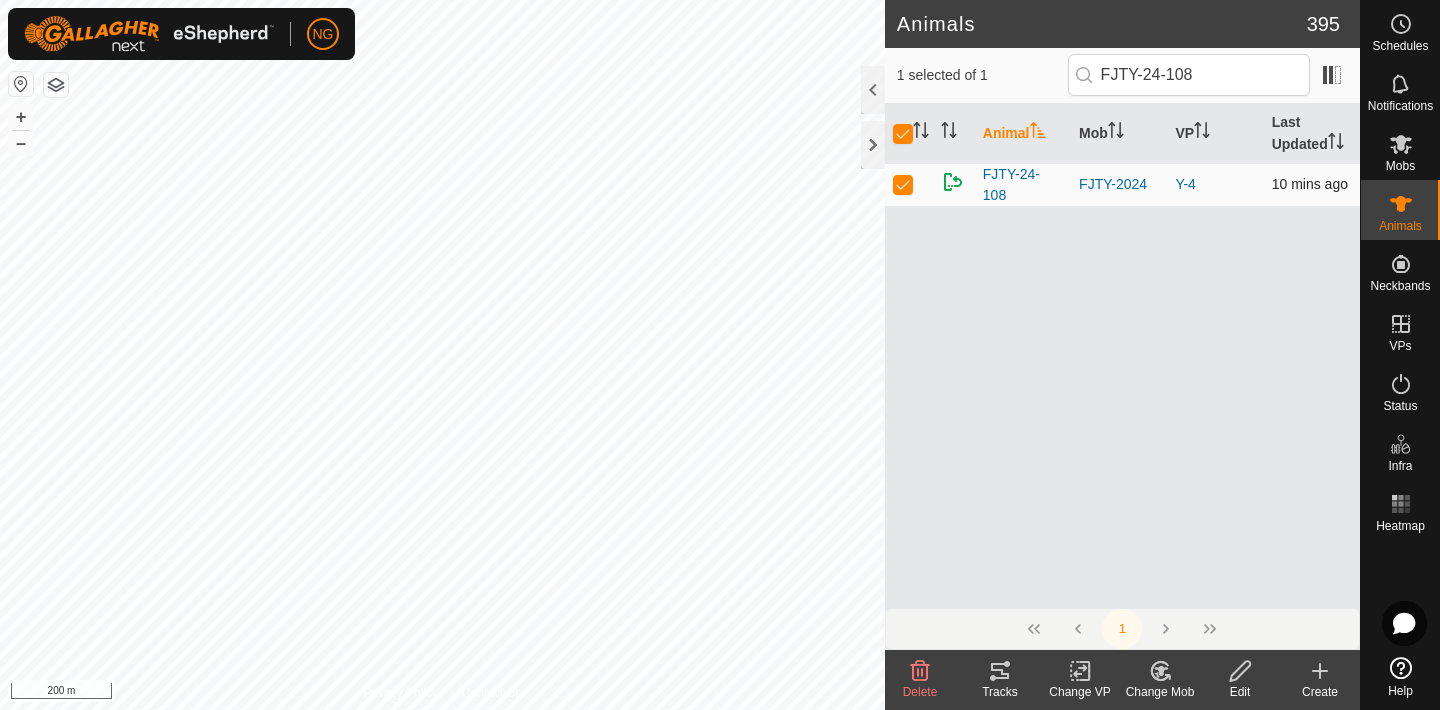 click at bounding box center [903, 184] 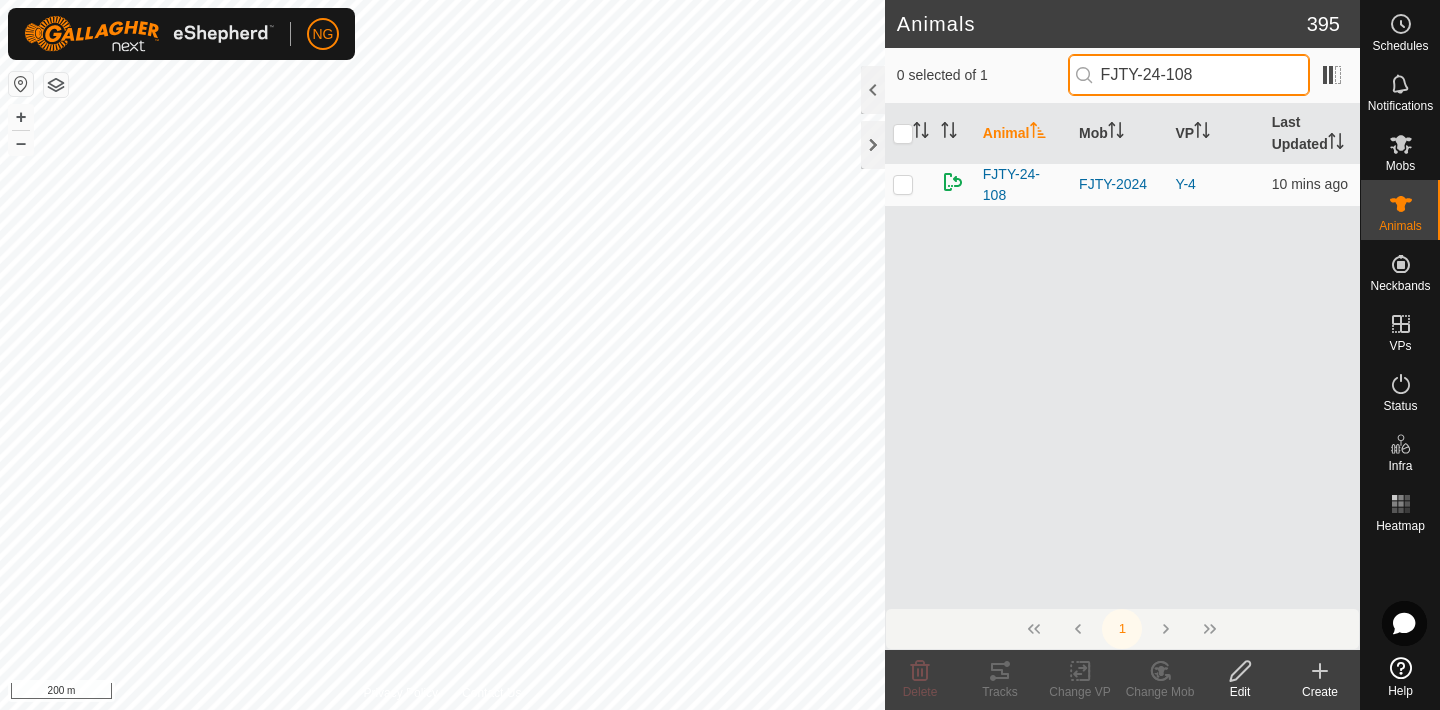 click on "FJTY-24-108" at bounding box center (1189, 75) 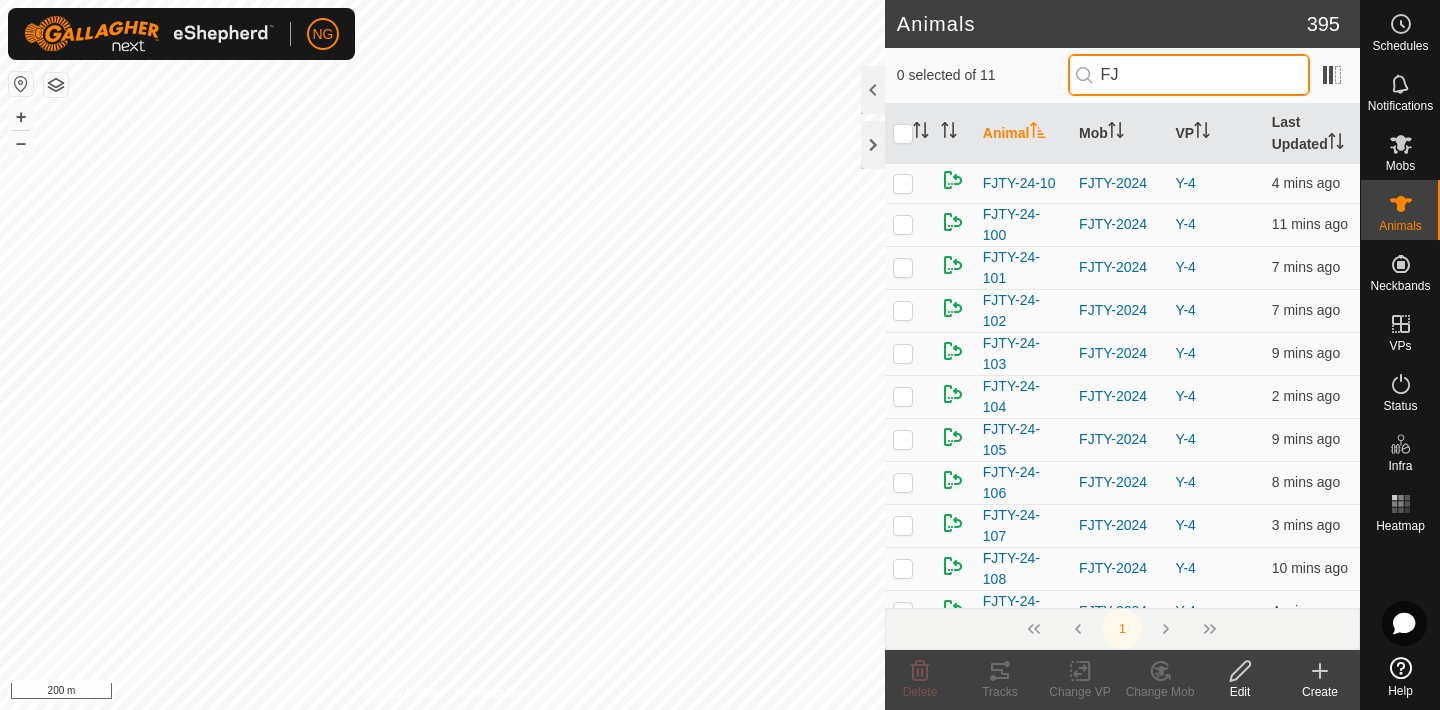 type on "F" 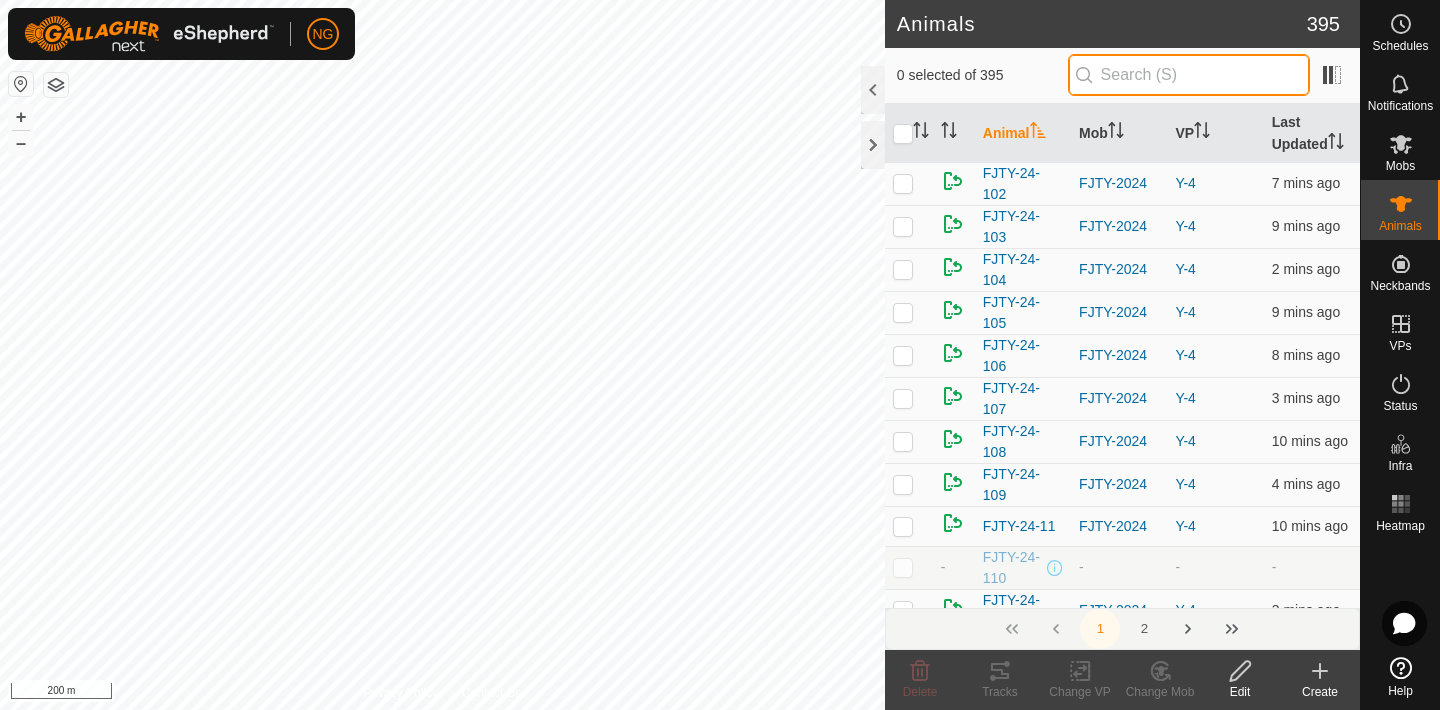 scroll, scrollTop: 399, scrollLeft: 0, axis: vertical 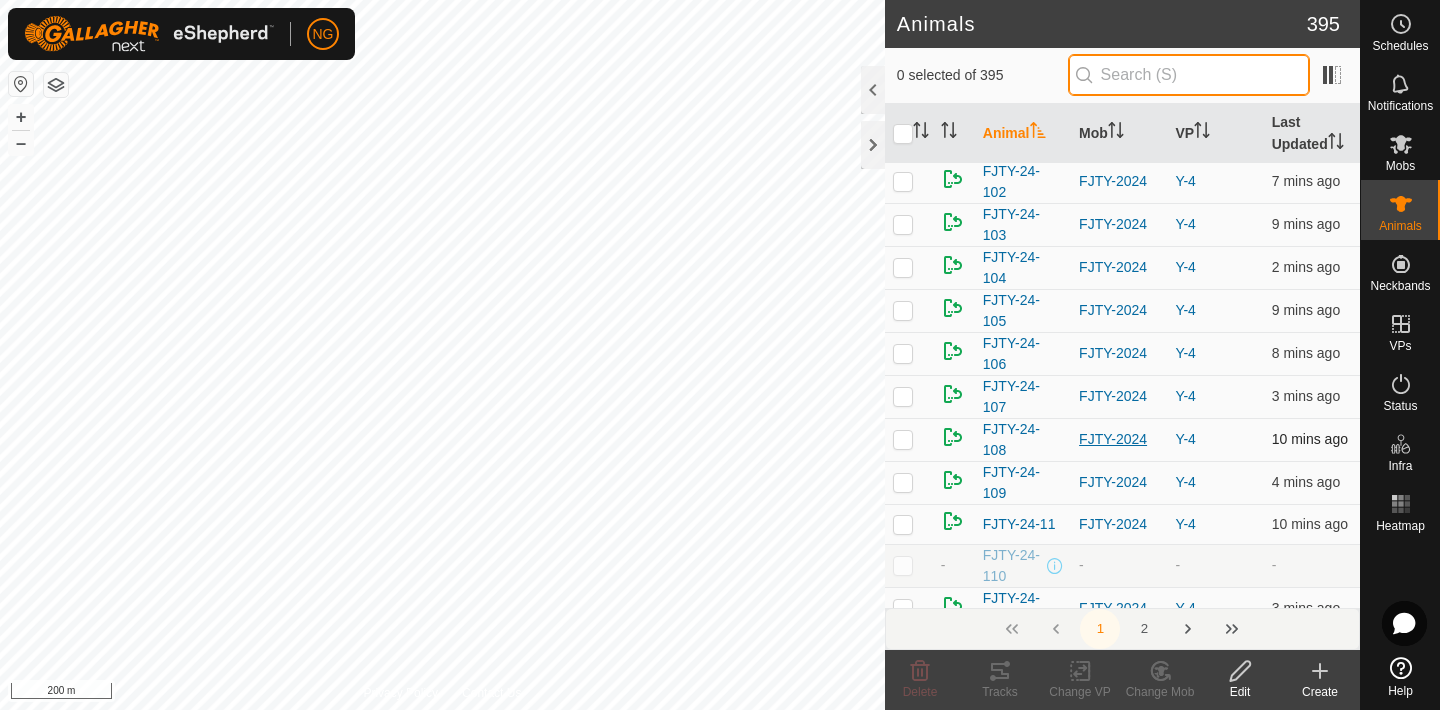type 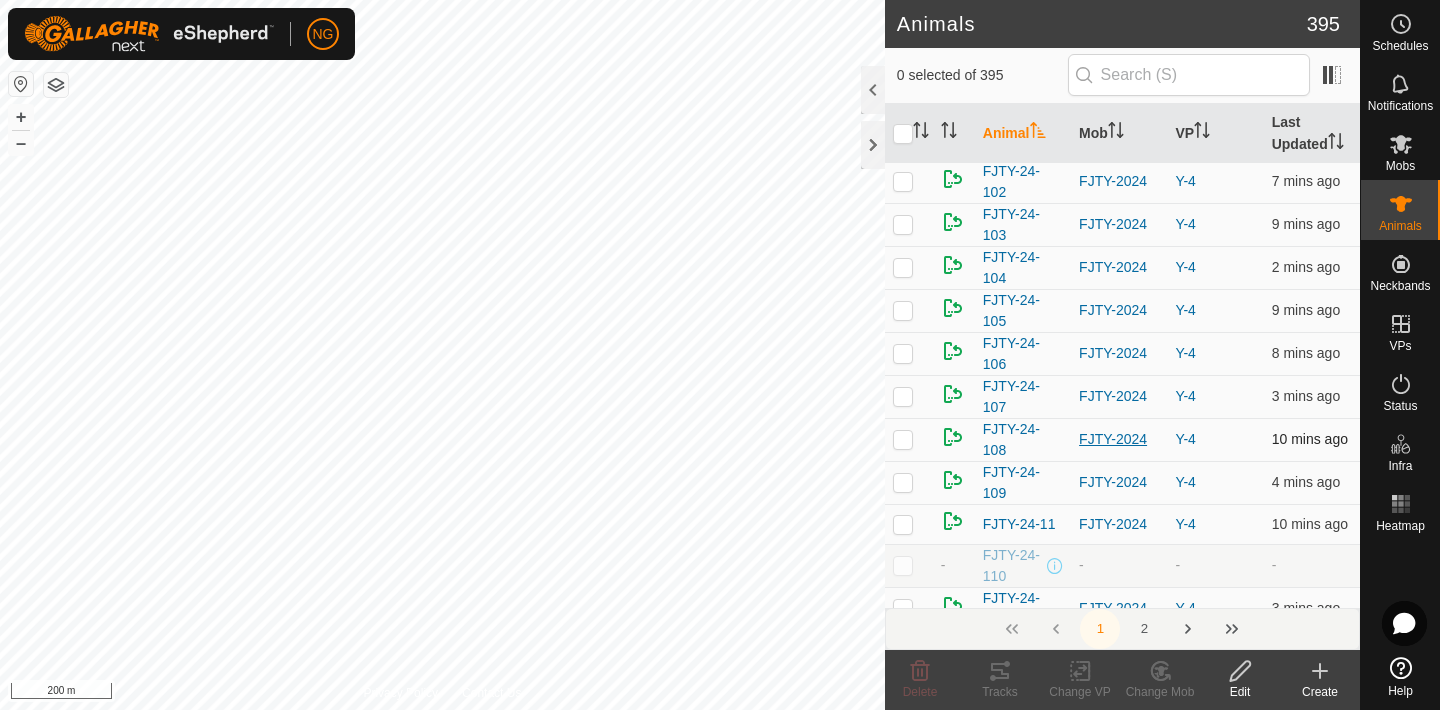 click on "FJTY-2024" at bounding box center (1119, 439) 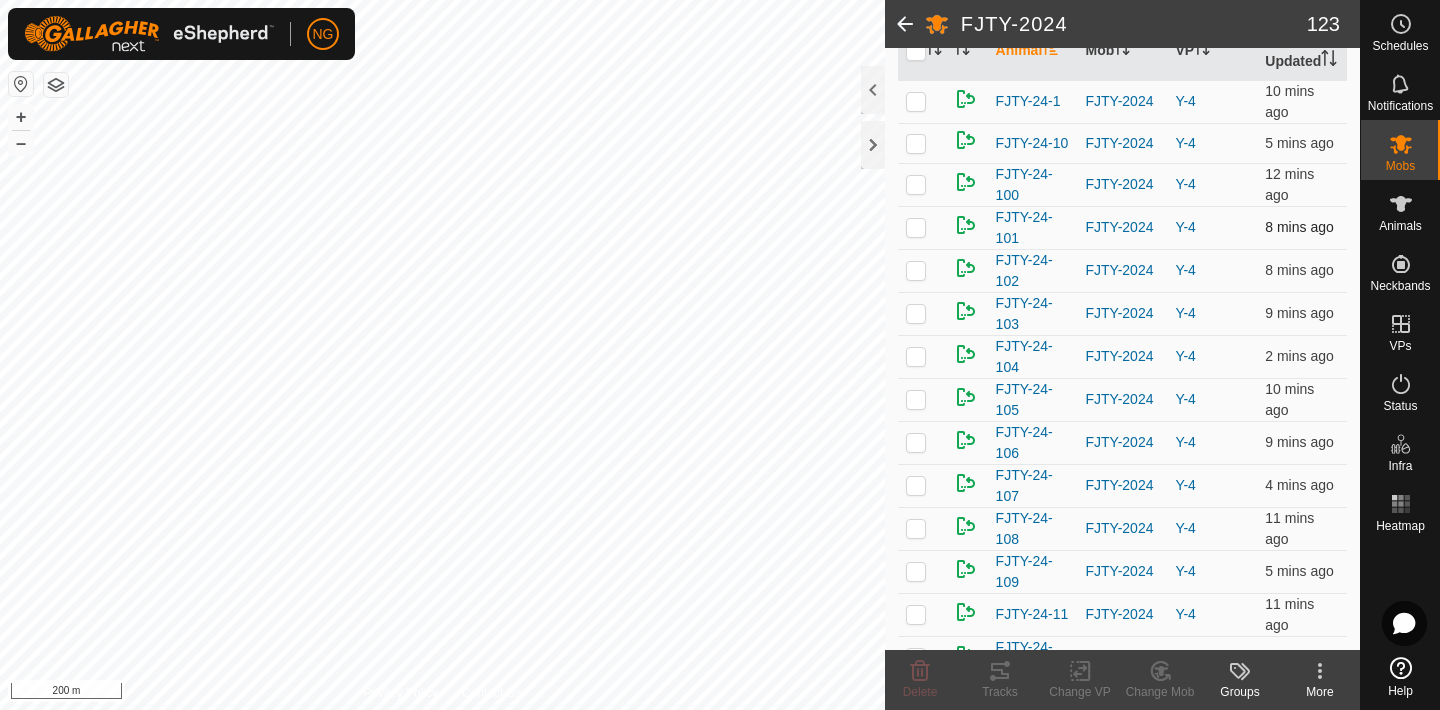 scroll, scrollTop: 280, scrollLeft: 0, axis: vertical 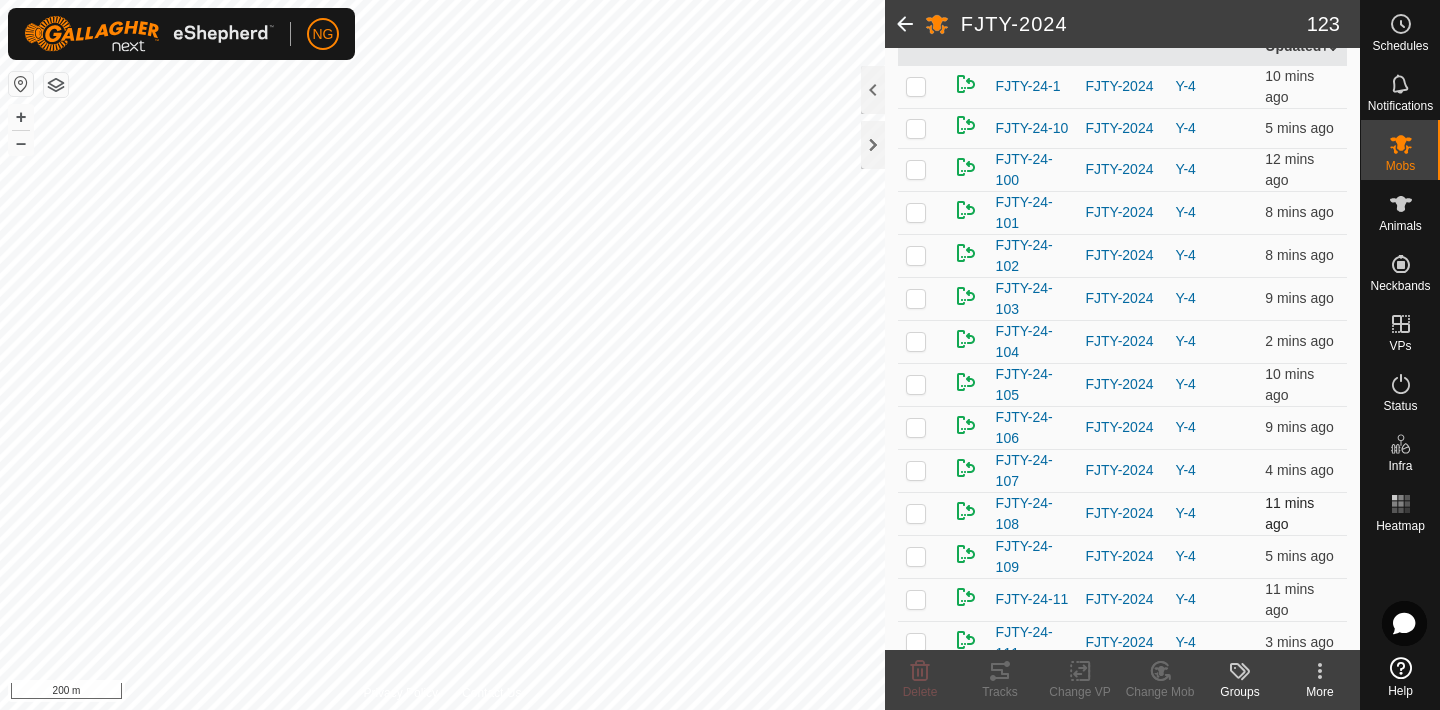click at bounding box center (916, 513) 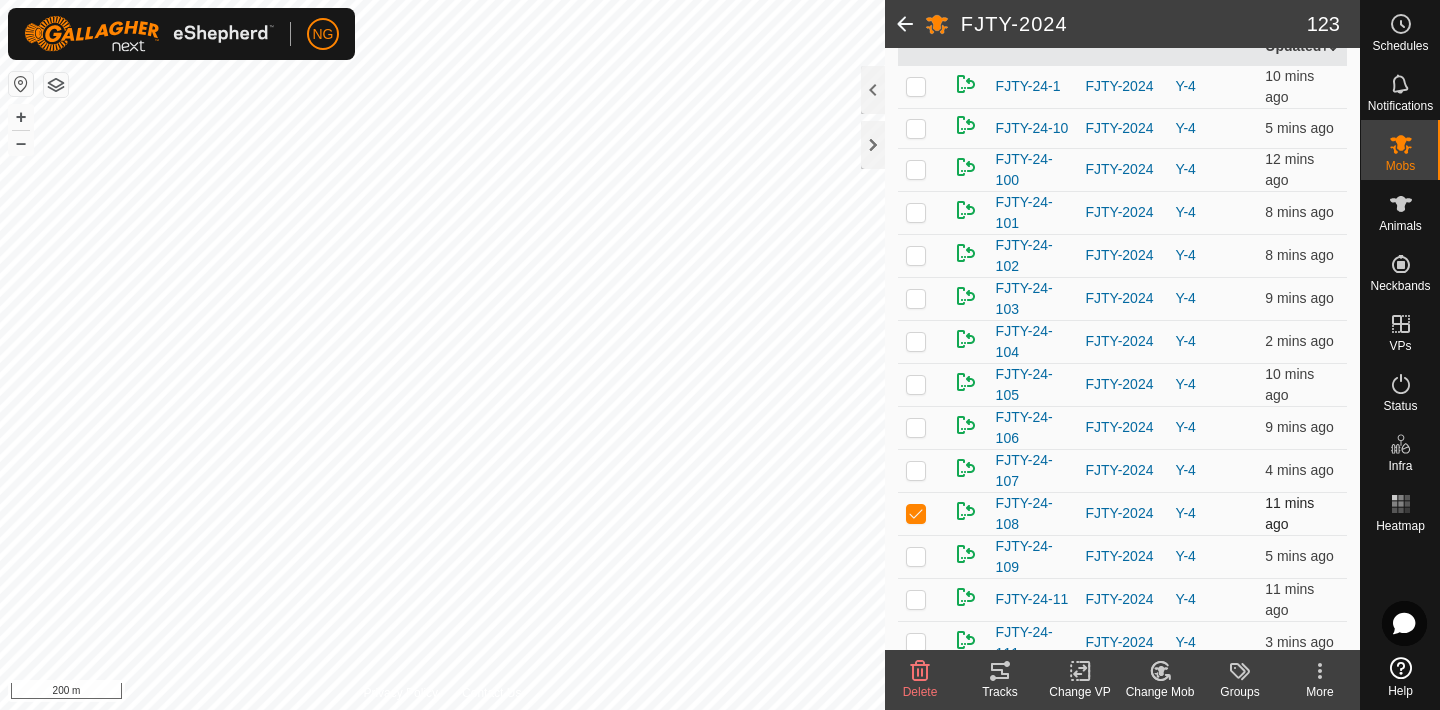 click at bounding box center (916, 513) 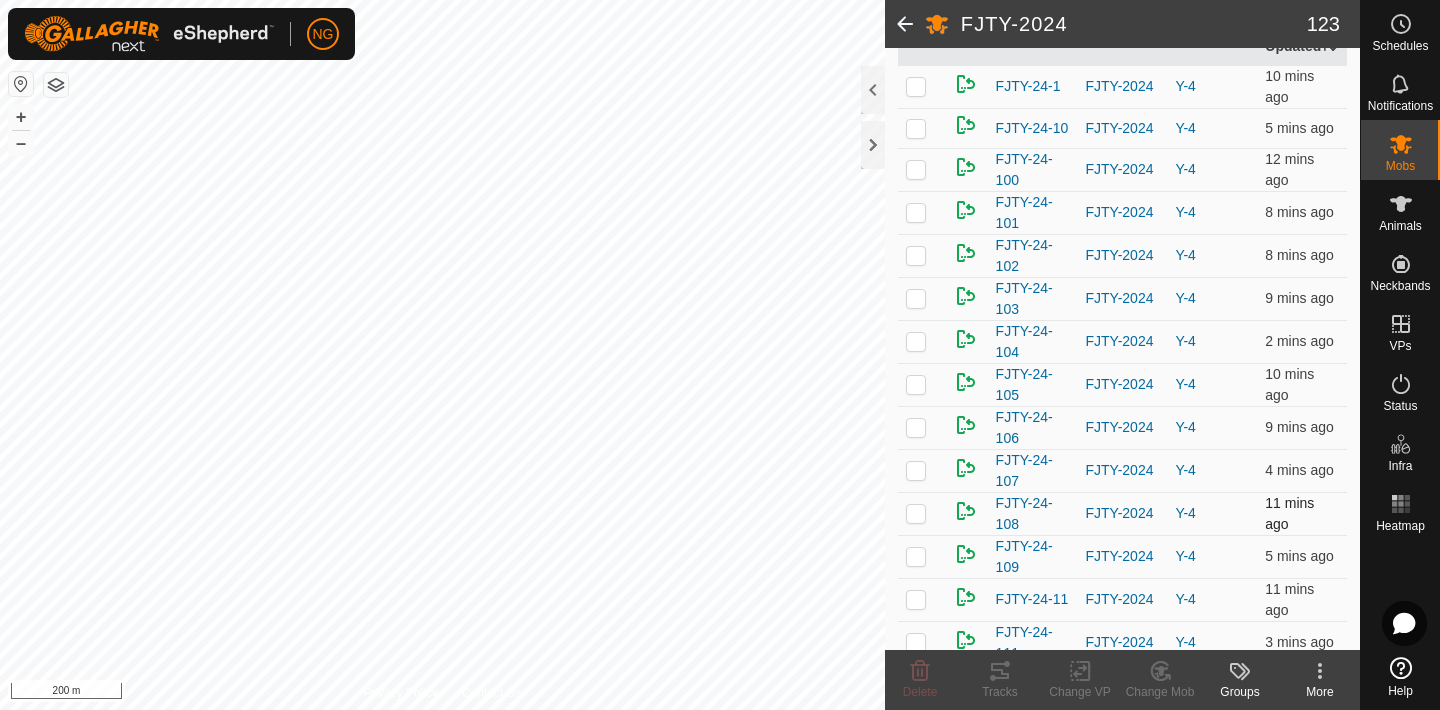 click at bounding box center [916, 513] 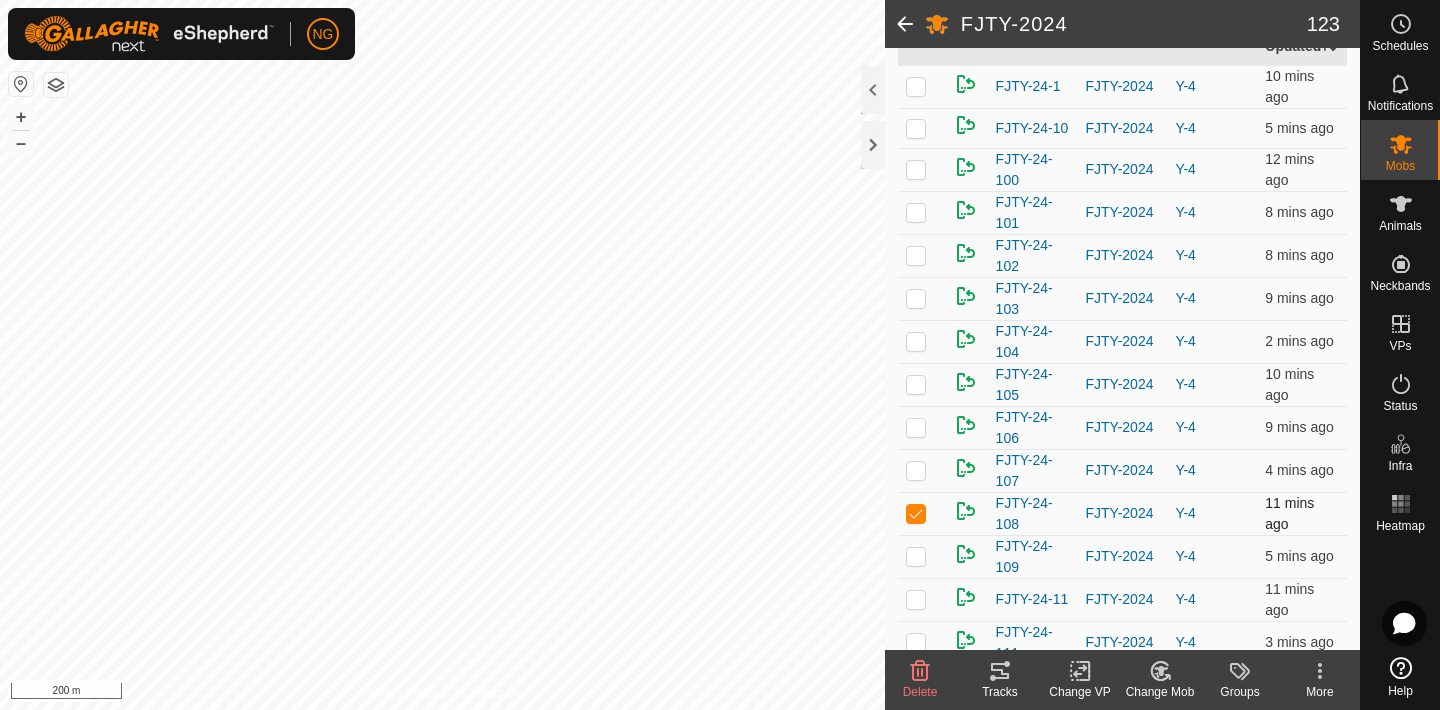 click at bounding box center [916, 513] 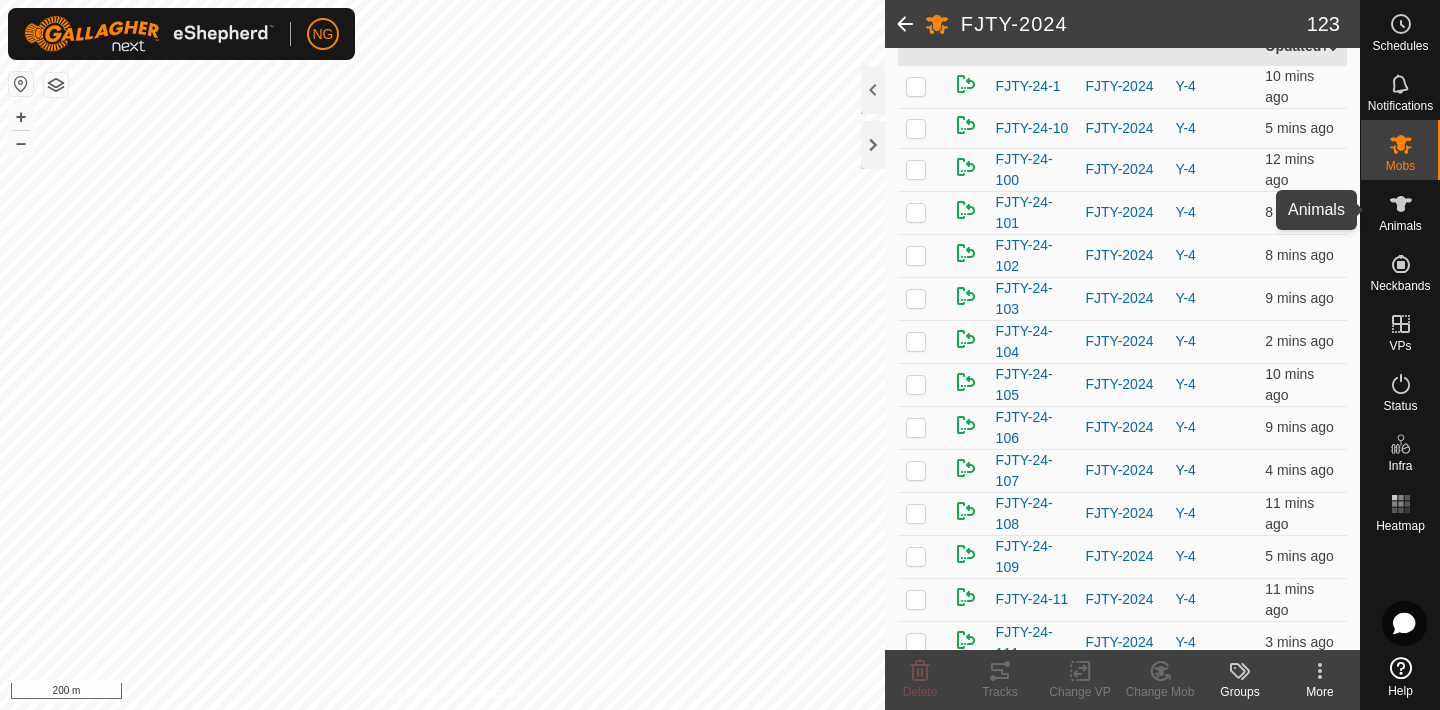 click 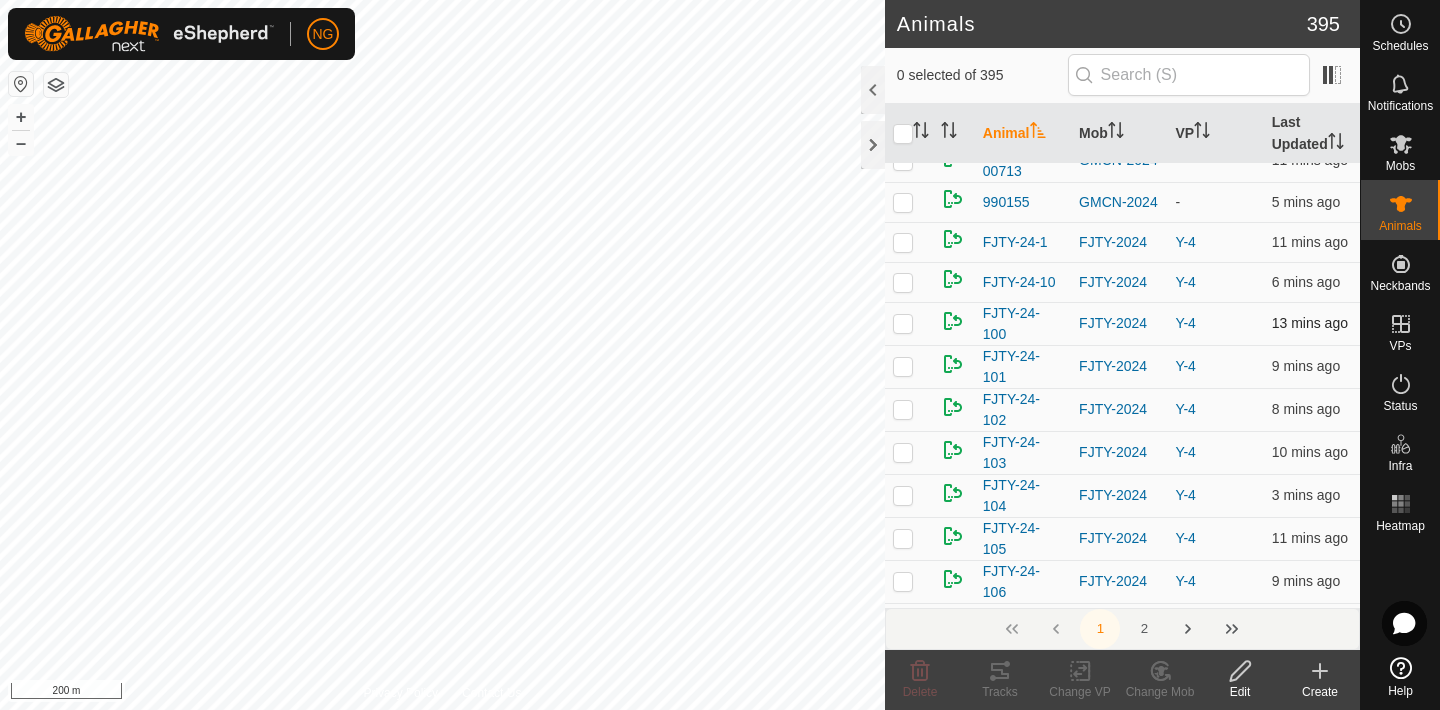 scroll, scrollTop: 174, scrollLeft: 0, axis: vertical 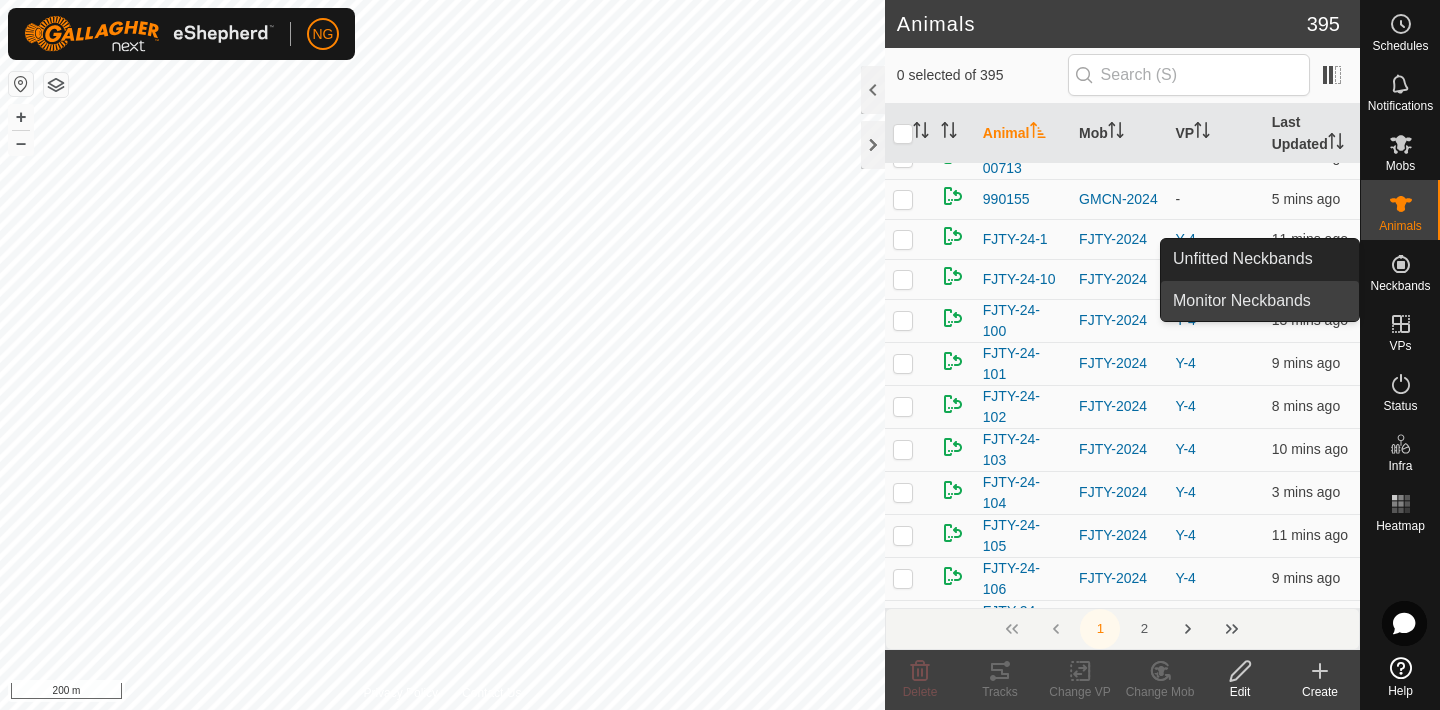 click on "Monitor Neckbands" at bounding box center [1260, 301] 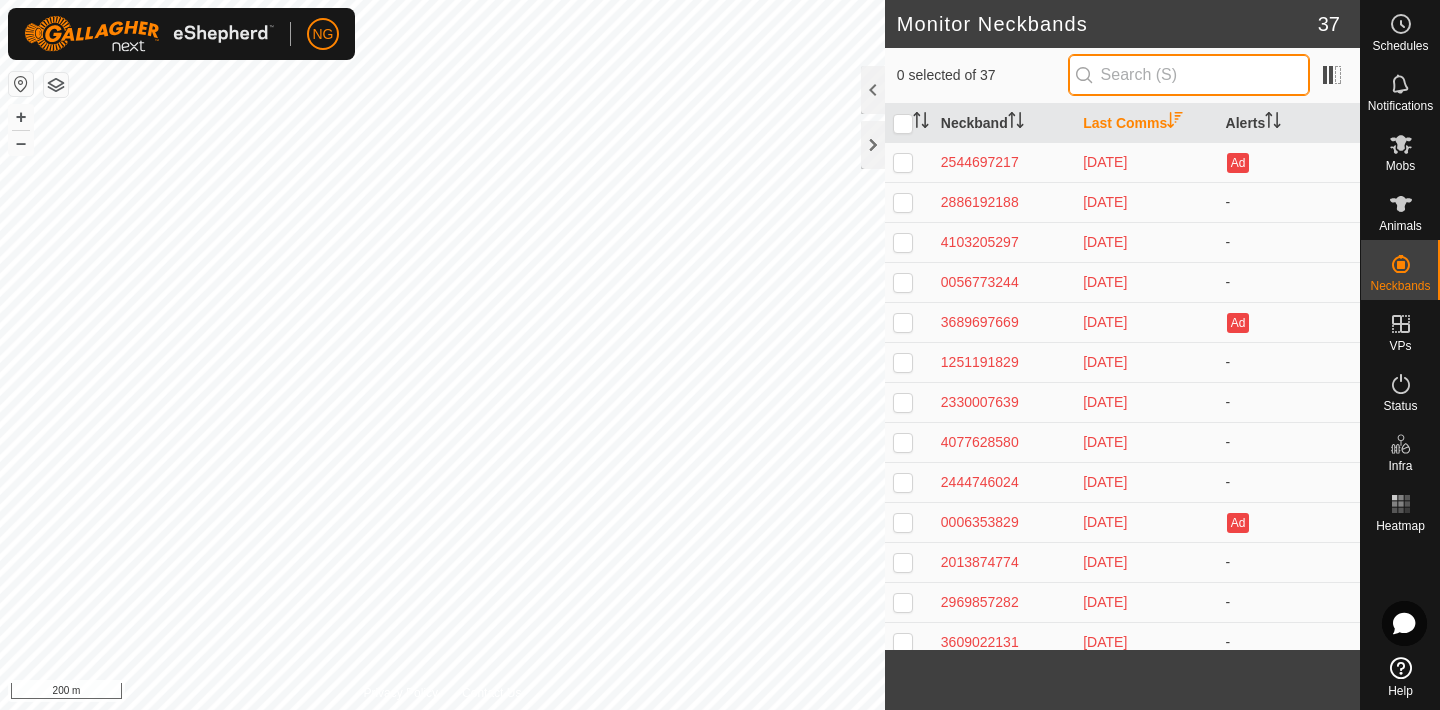 click at bounding box center [1189, 75] 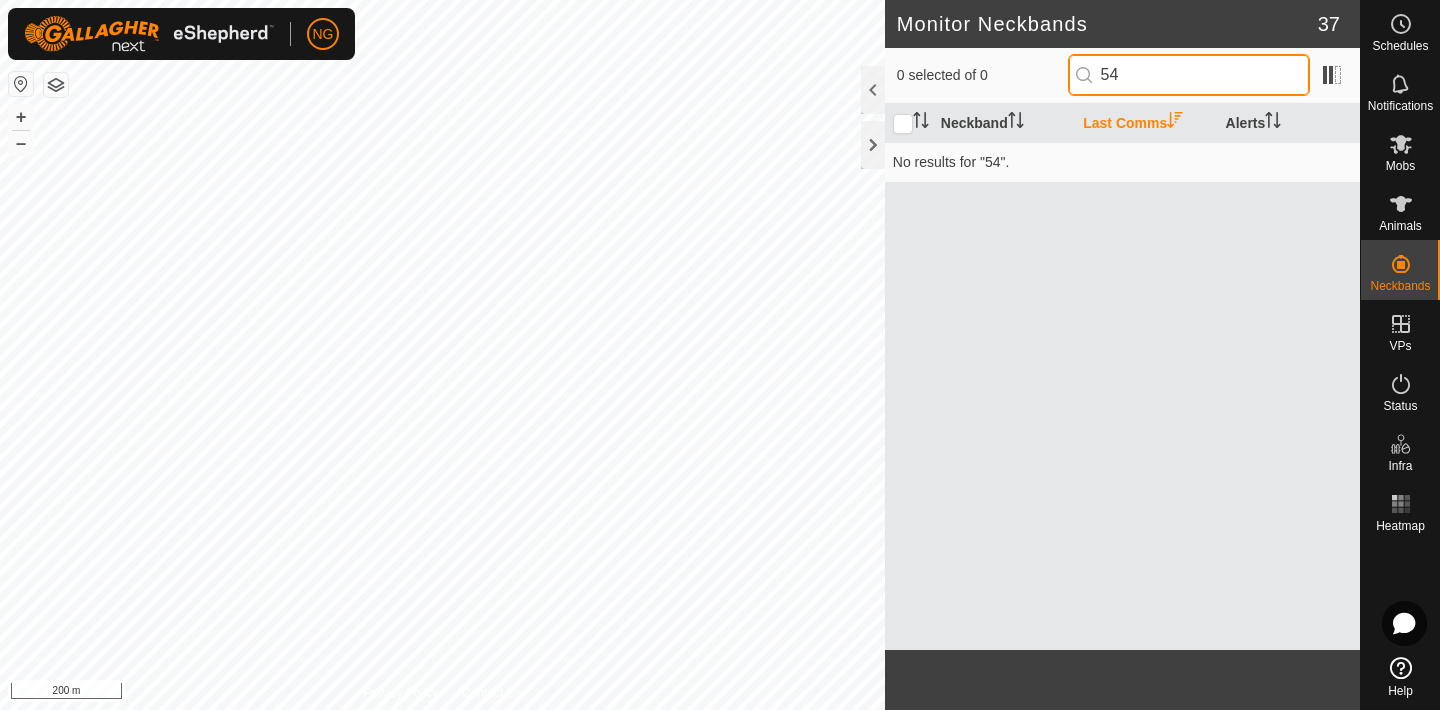type on "5" 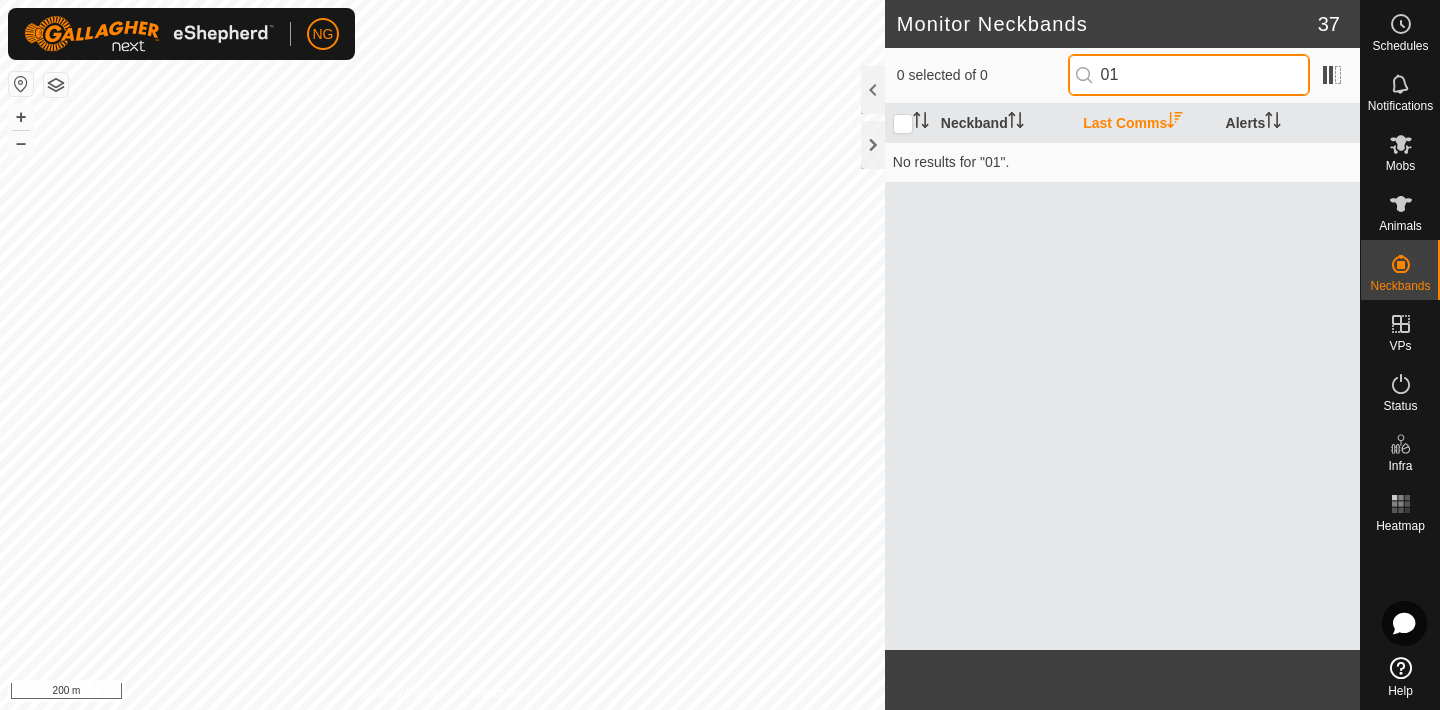 type on "0" 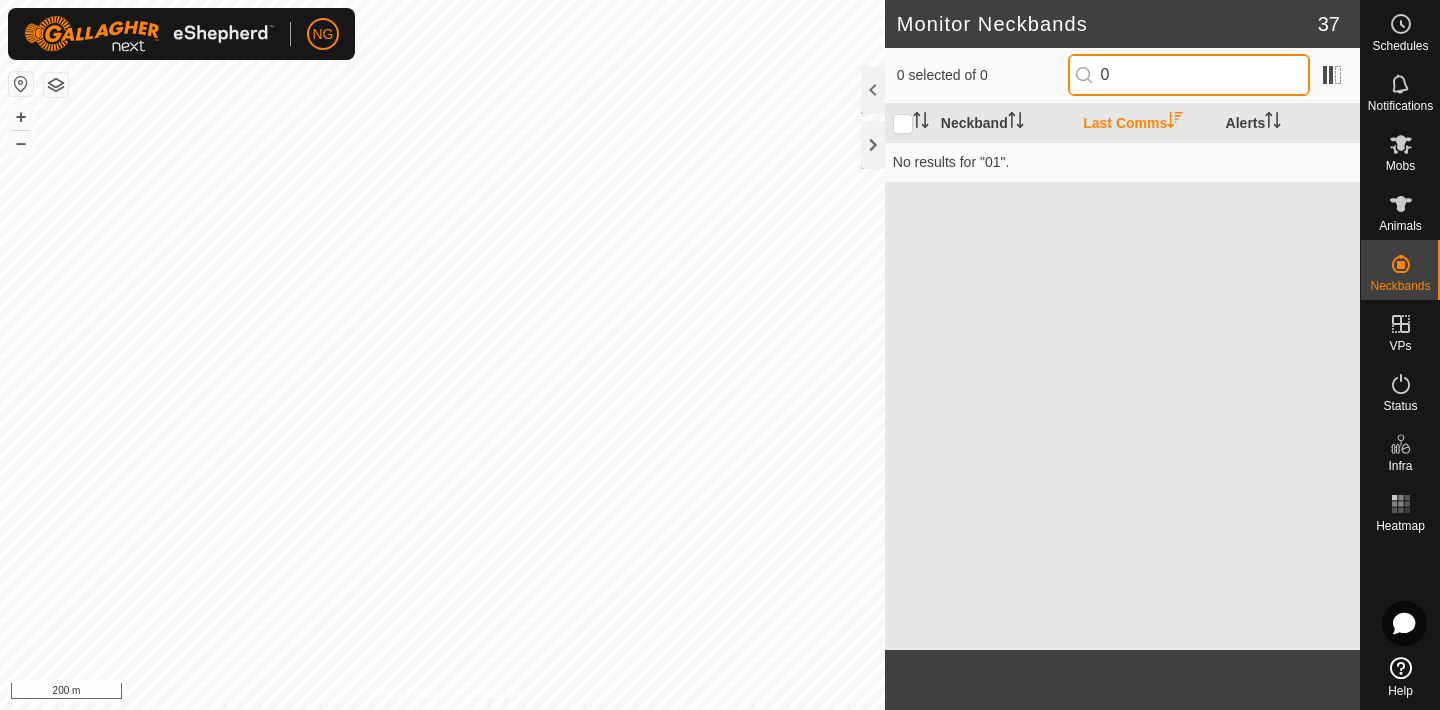 type 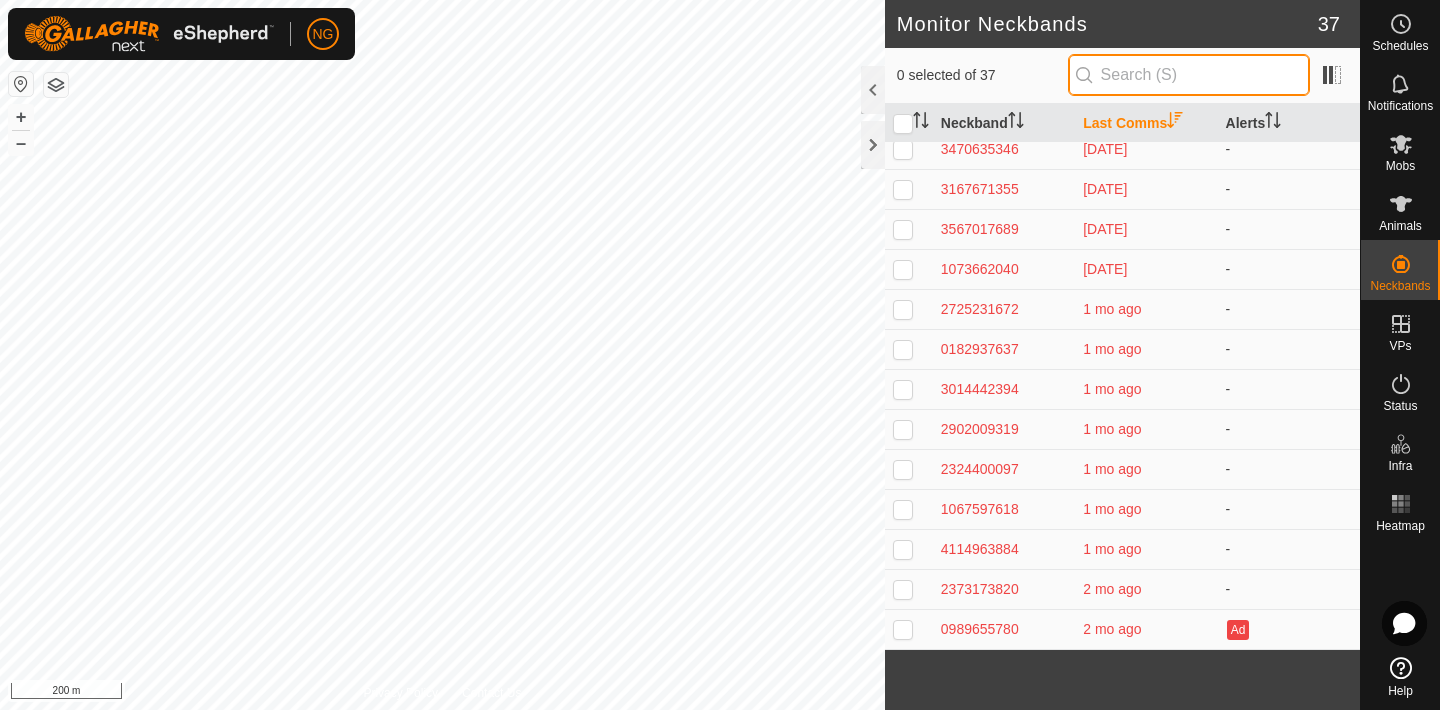 scroll, scrollTop: 674, scrollLeft: 0, axis: vertical 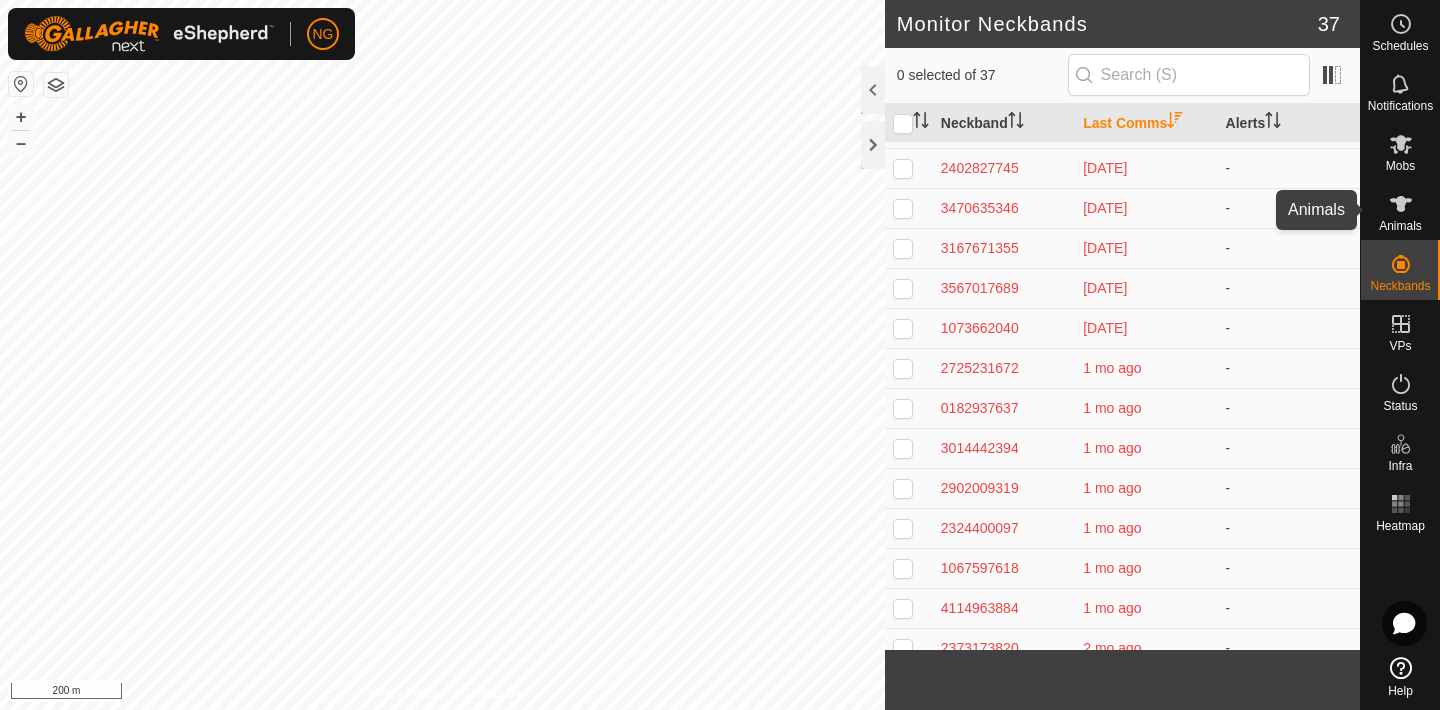 click 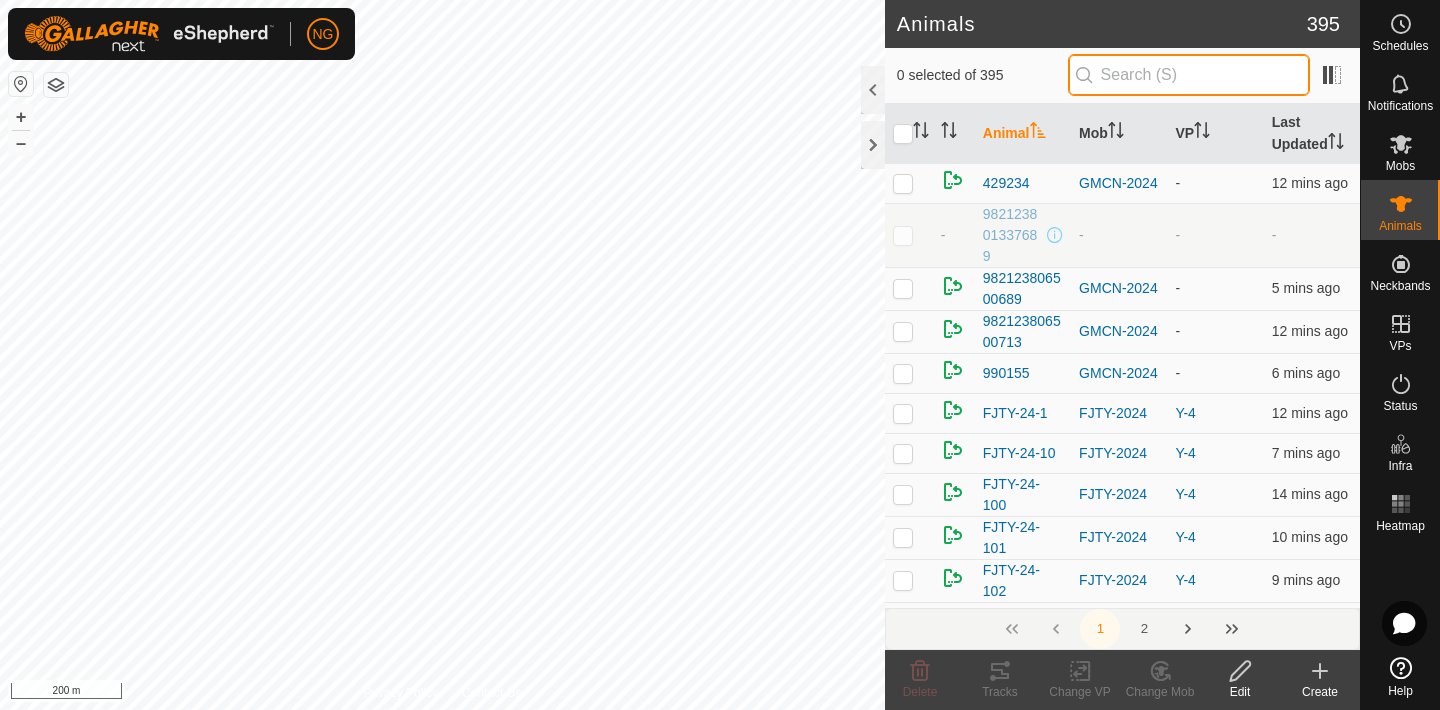 click at bounding box center (1189, 75) 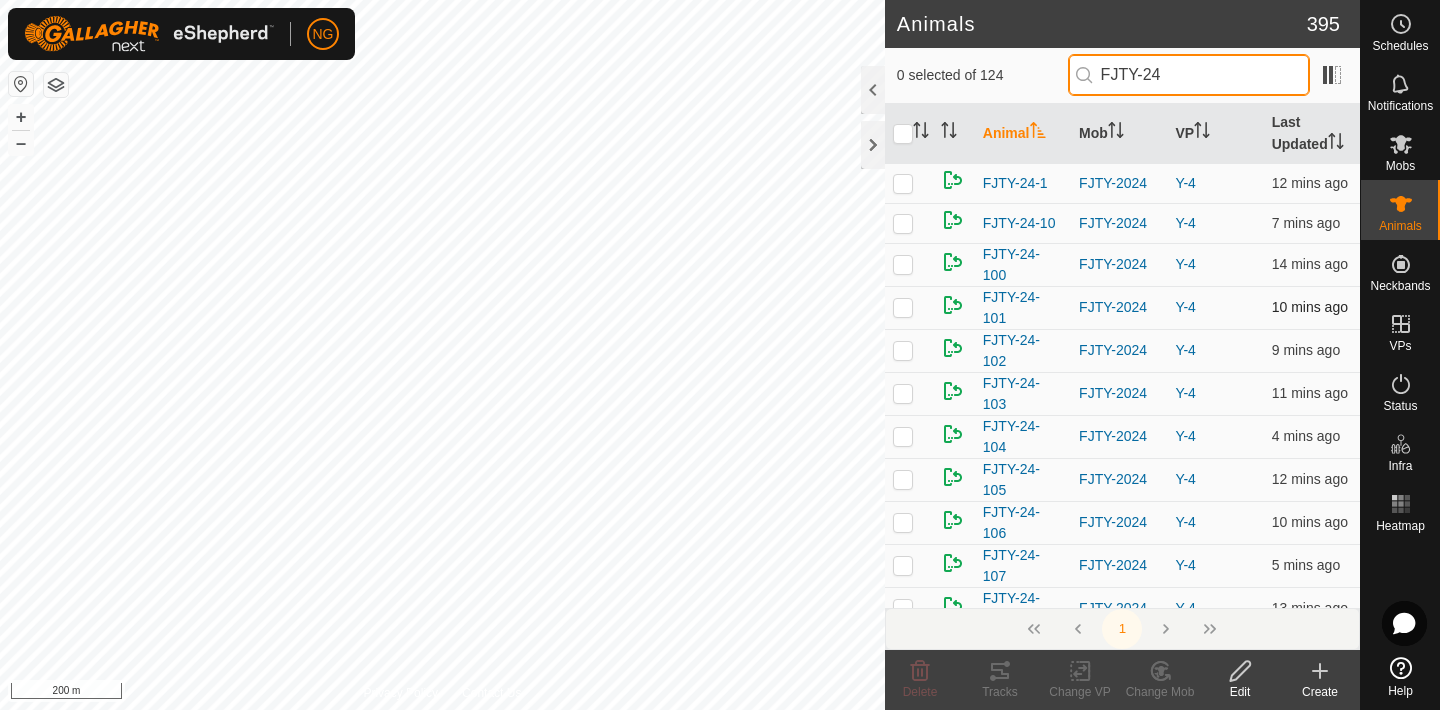 type on "FJTY-24" 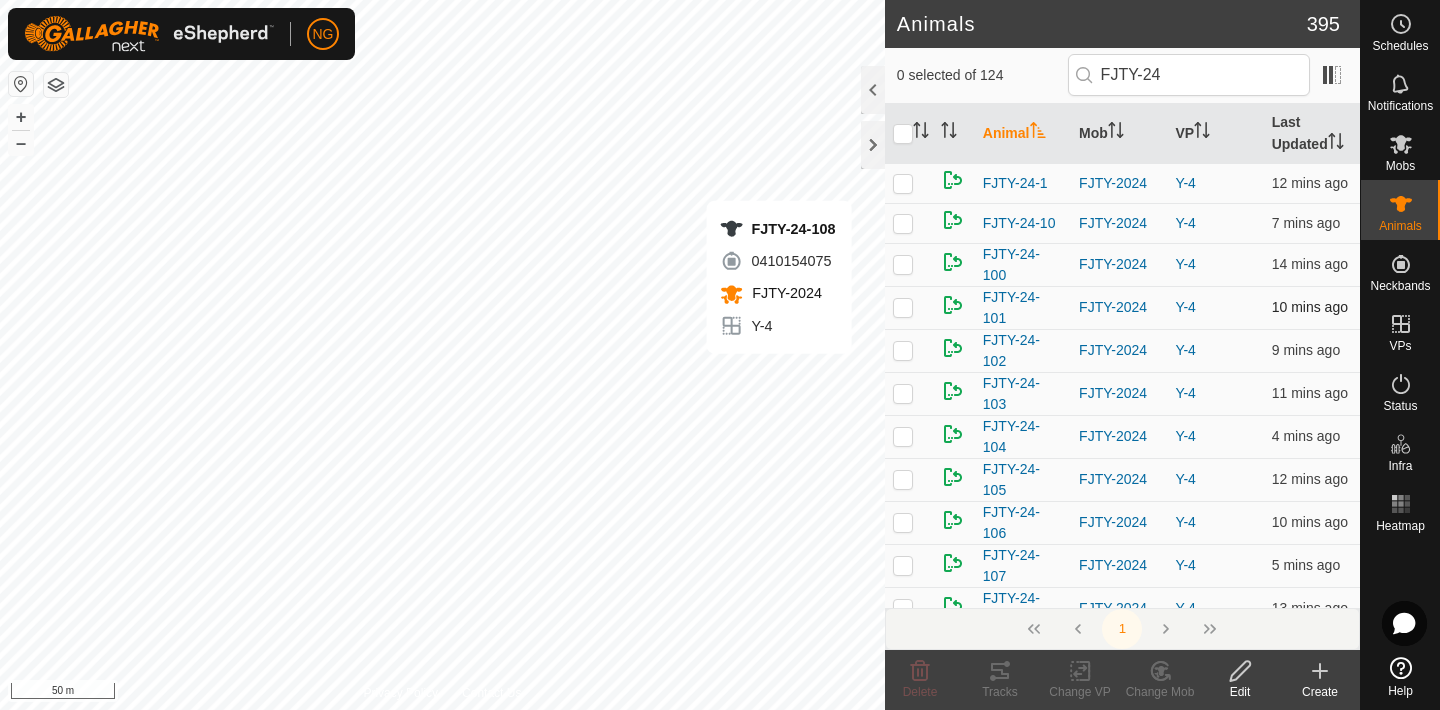 checkbox on "true" 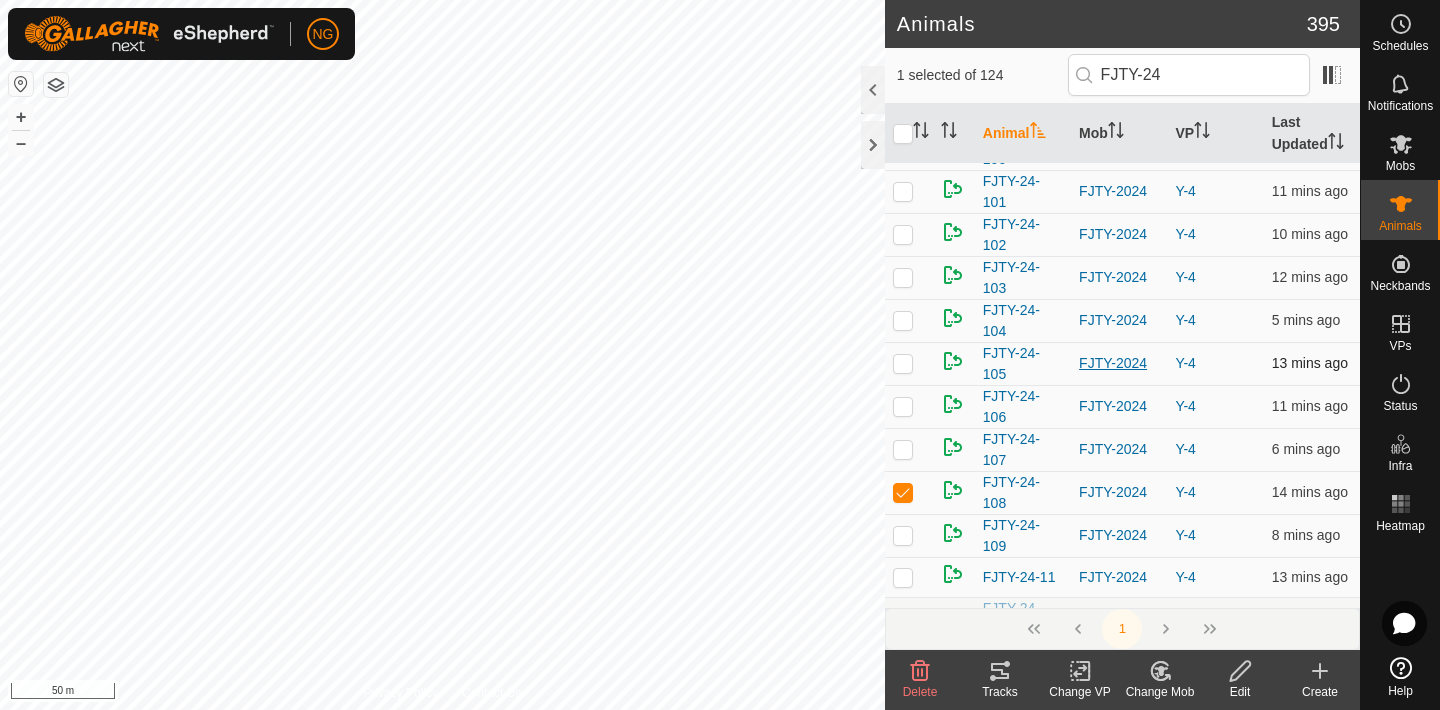scroll, scrollTop: 112, scrollLeft: 0, axis: vertical 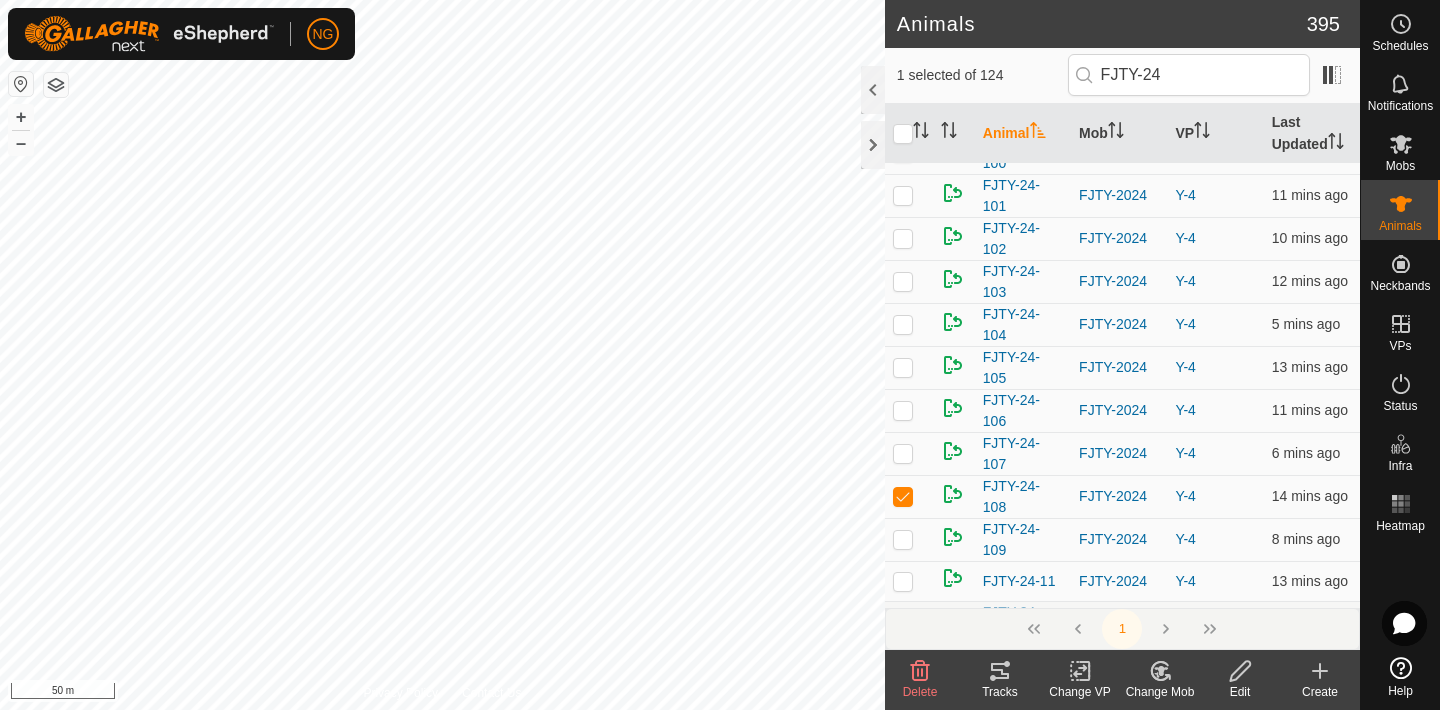 click 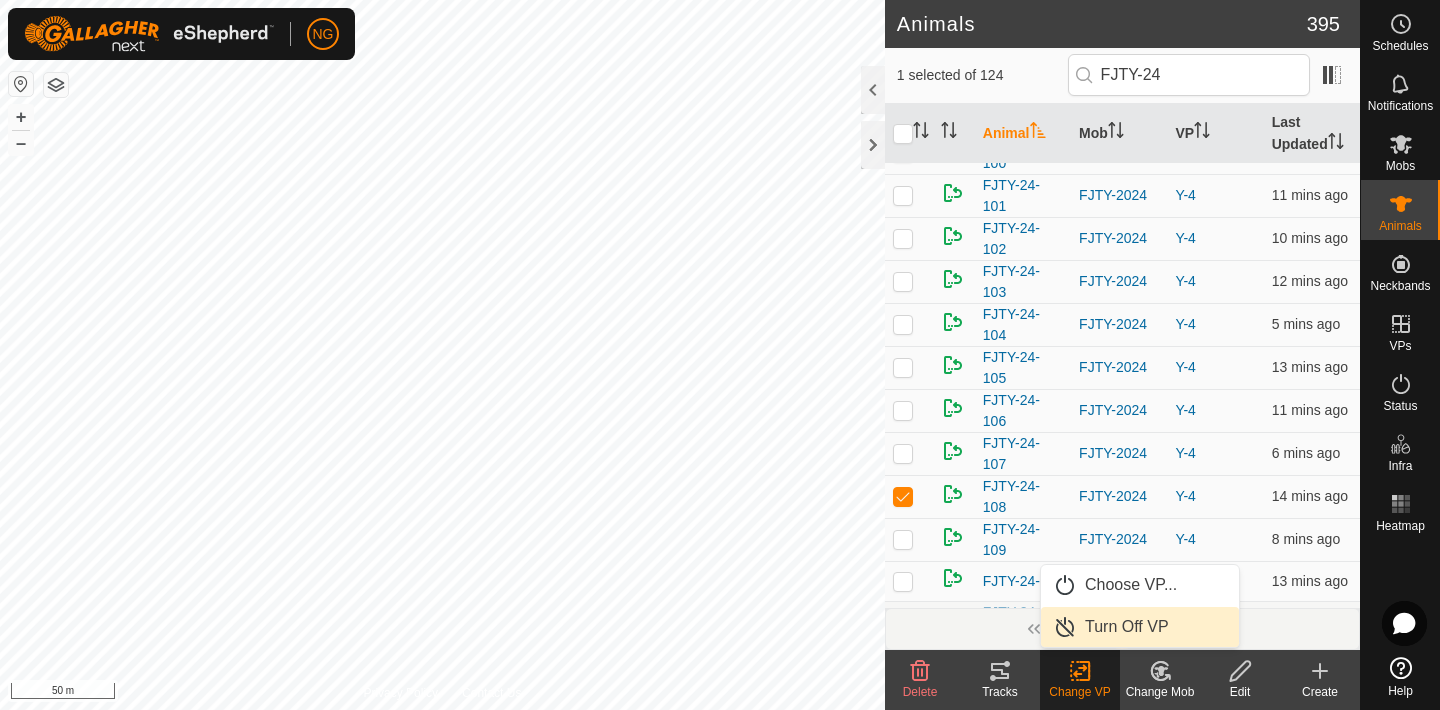 click on "Turn Off VP" at bounding box center (1140, 627) 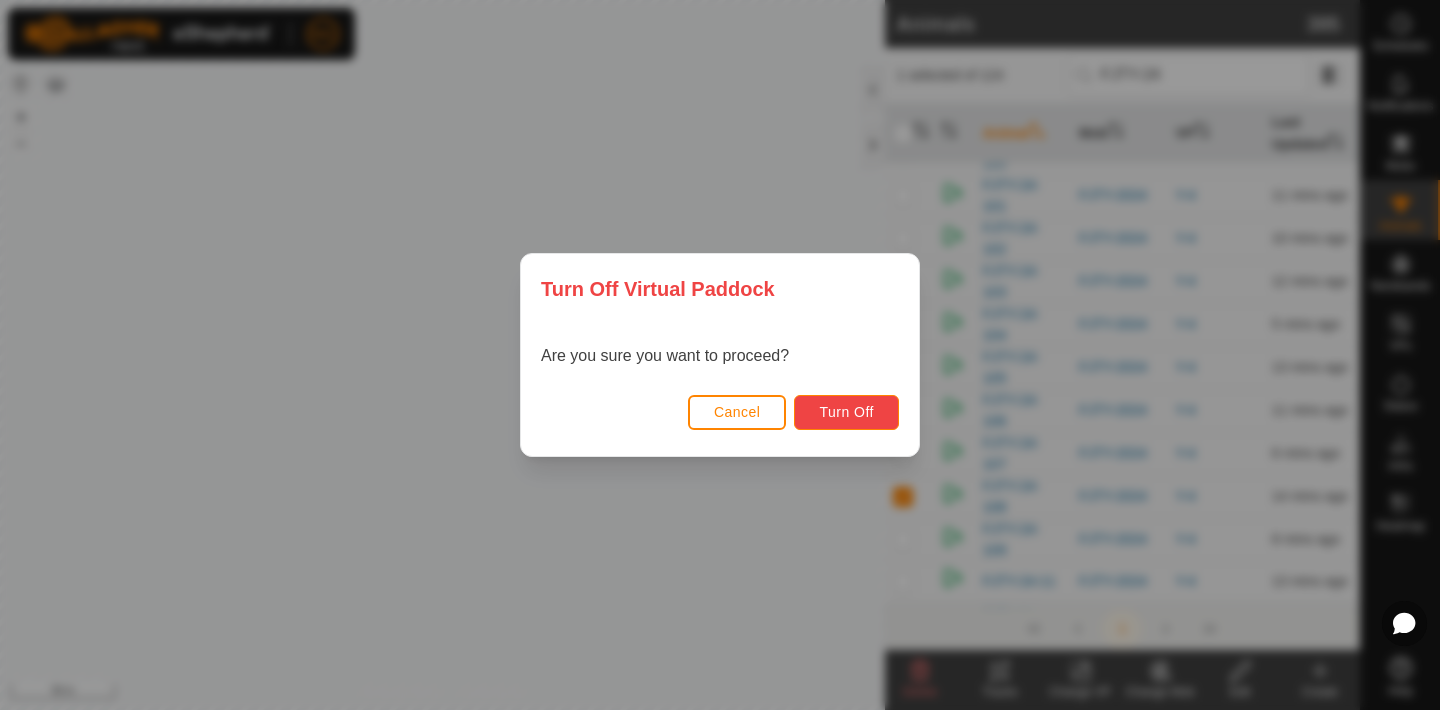 click on "Turn Off" at bounding box center (846, 412) 